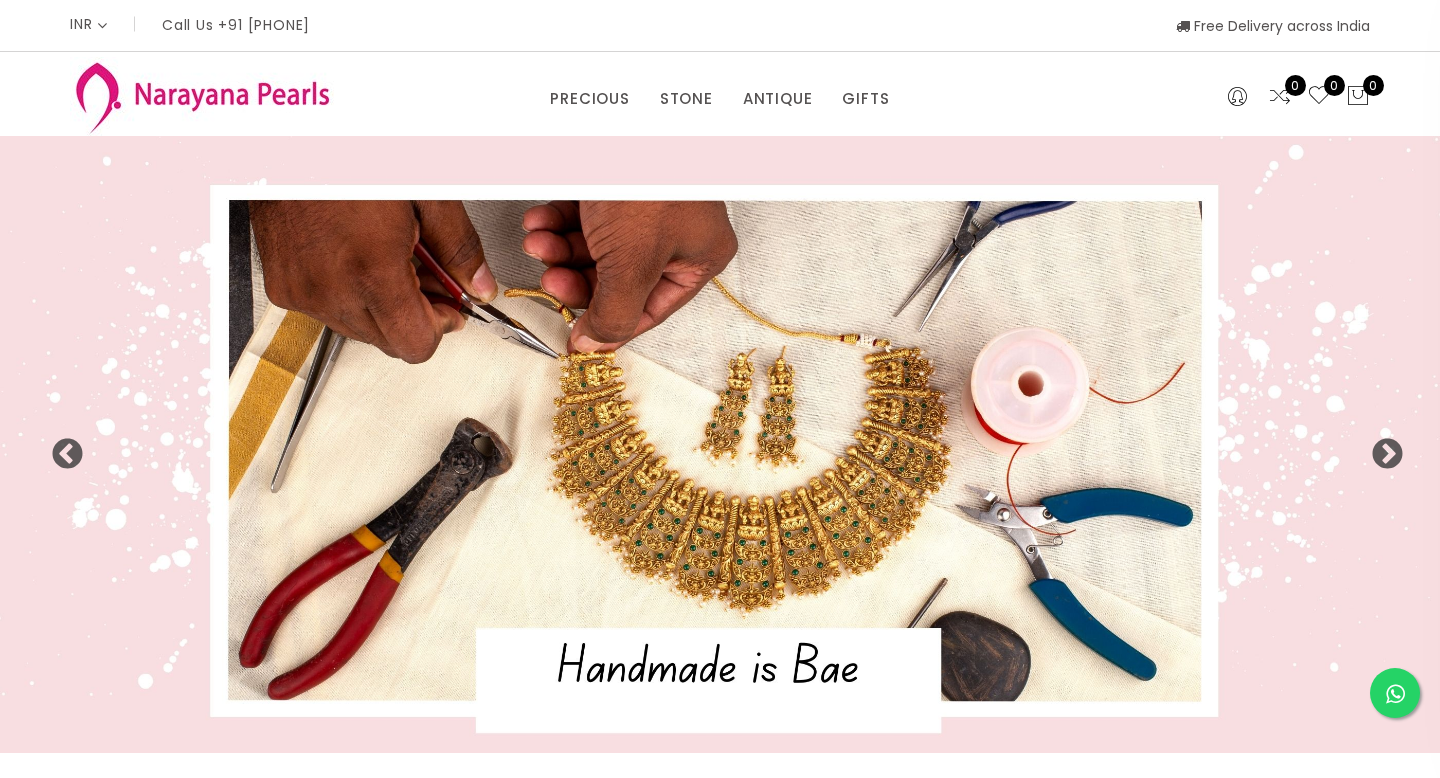 select on "INR" 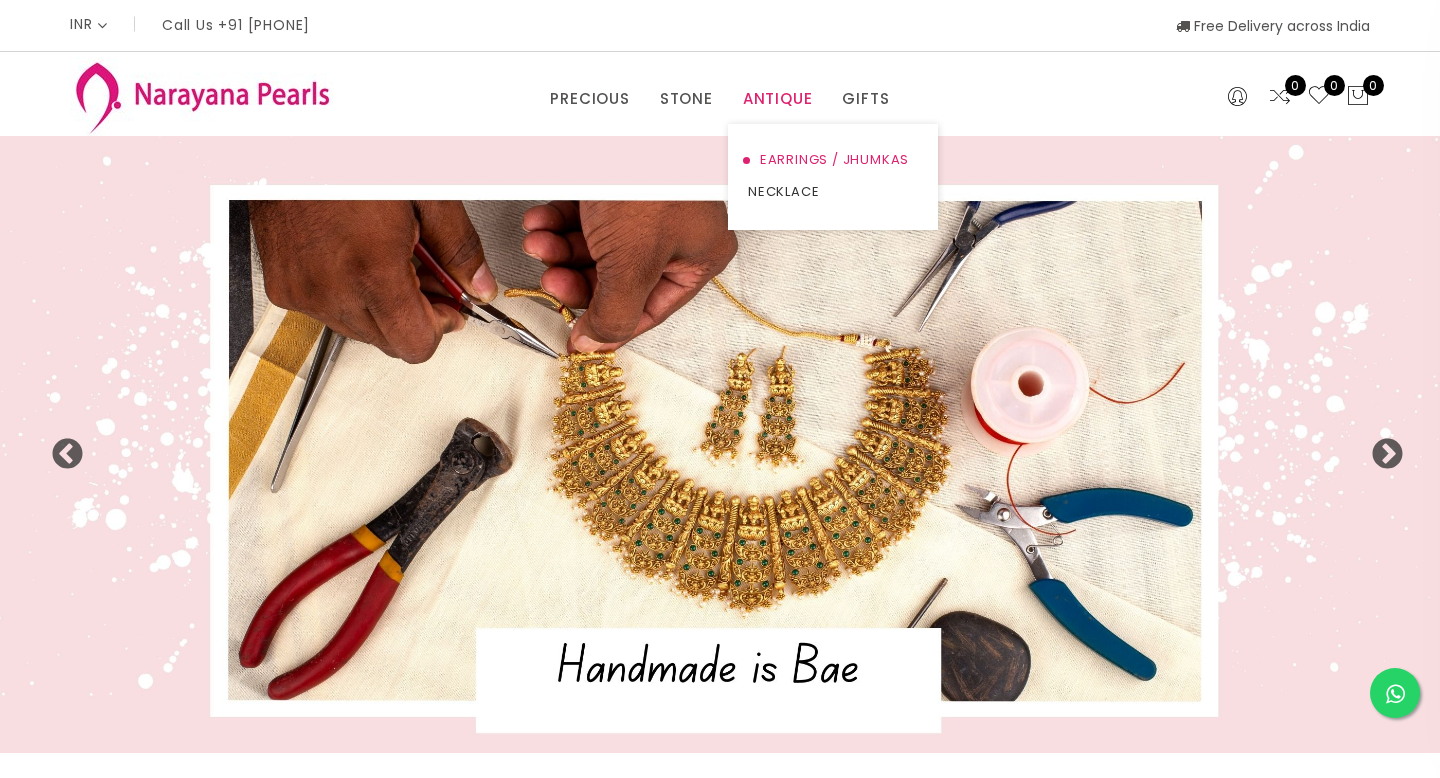 click on "EARRINGS / JHUMKAS" at bounding box center [833, 160] 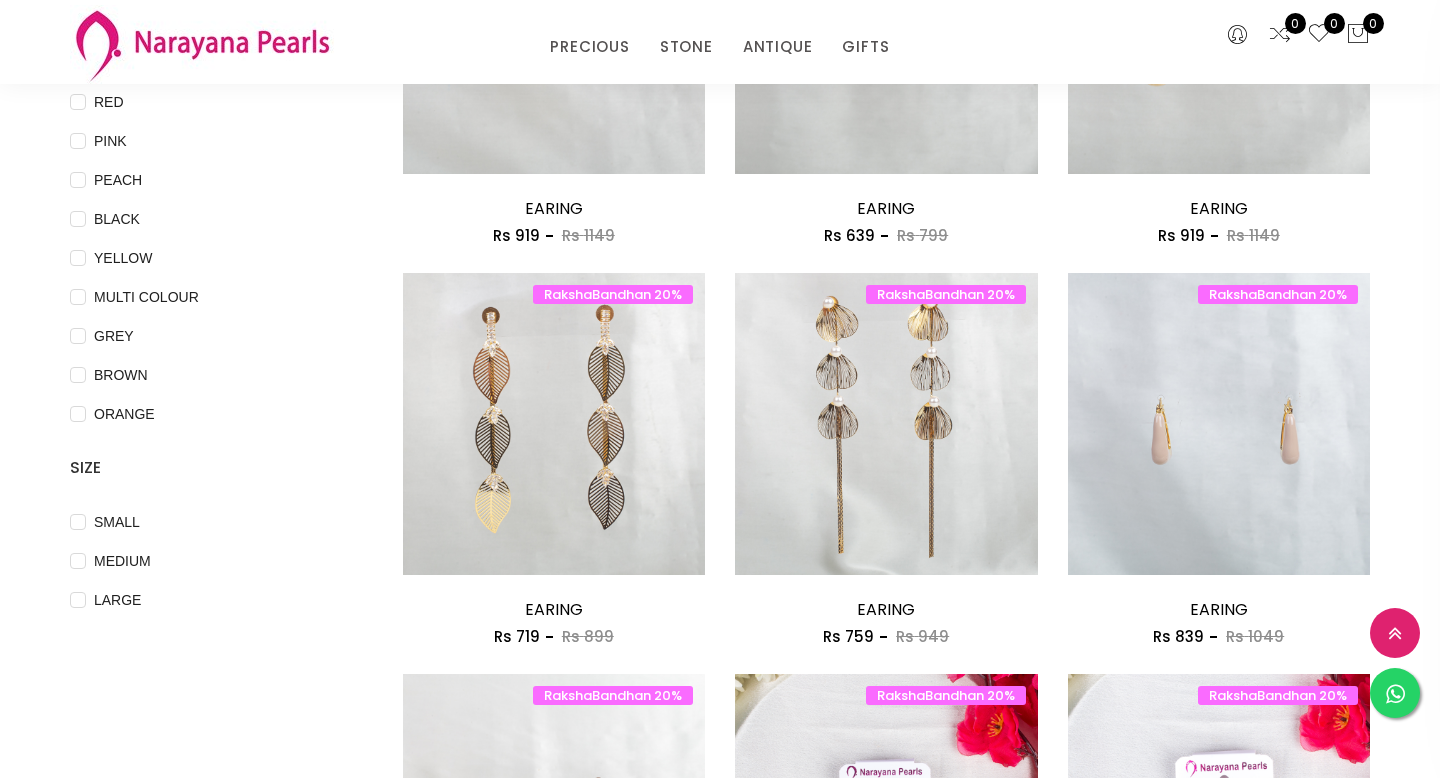 scroll, scrollTop: 0, scrollLeft: 0, axis: both 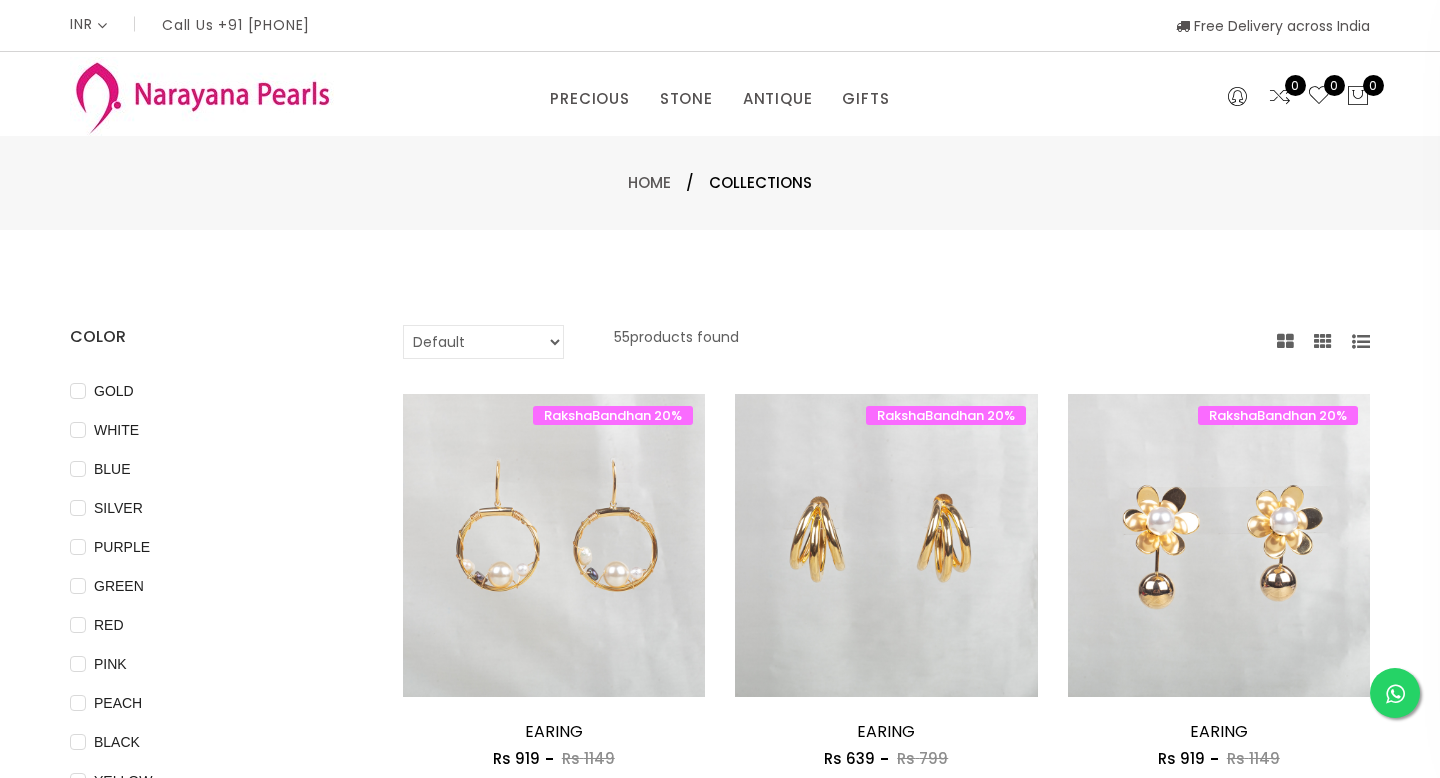 click at bounding box center (202, 96) 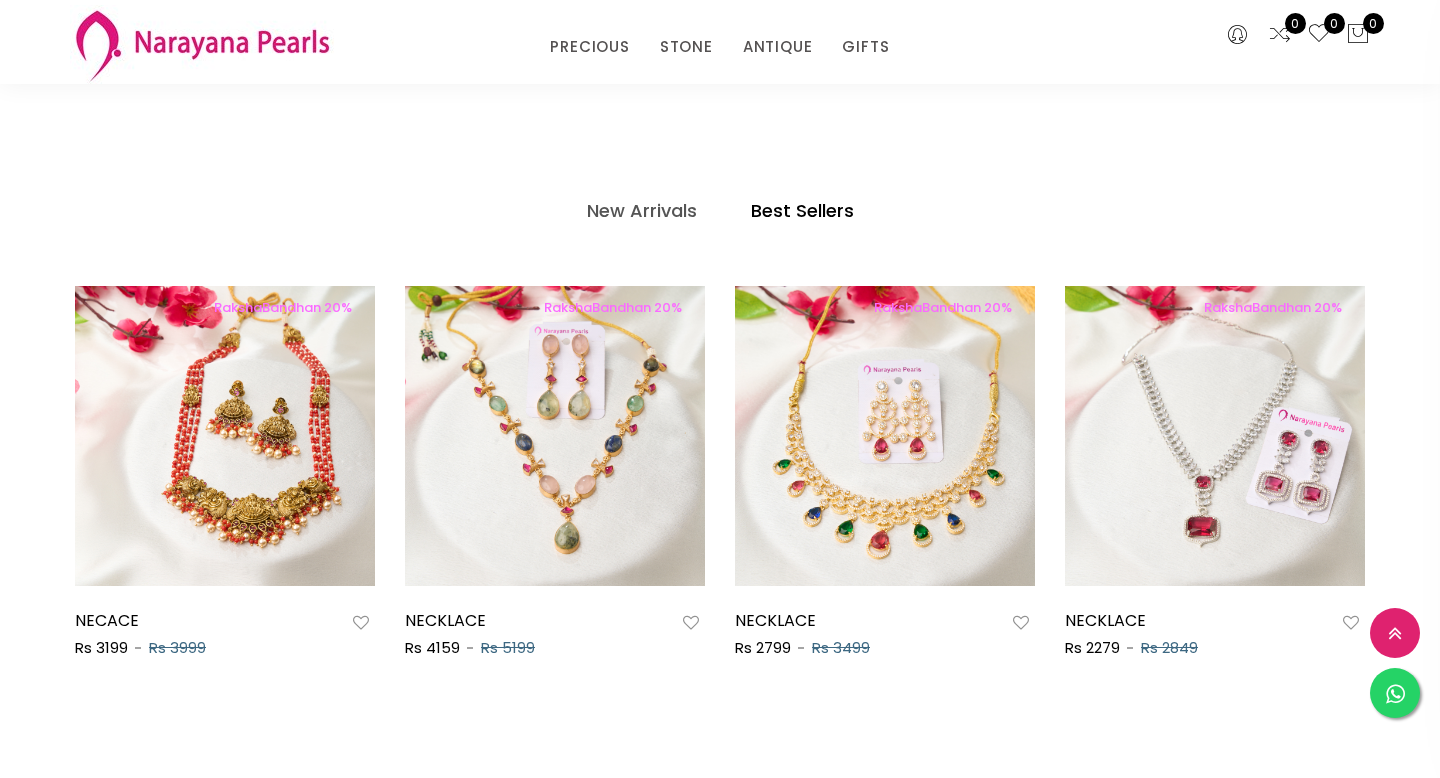 scroll, scrollTop: 939, scrollLeft: 0, axis: vertical 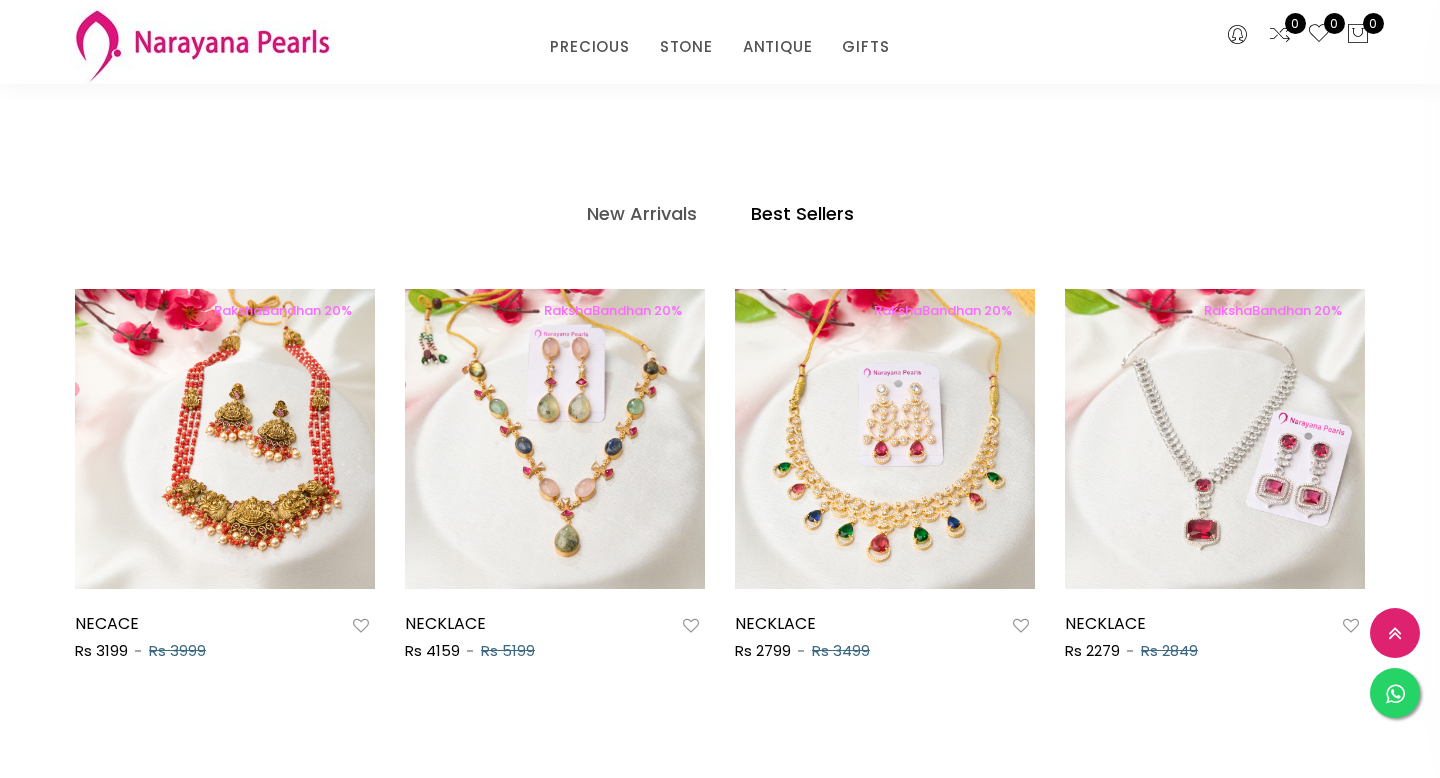 click at bounding box center [1280, 34] 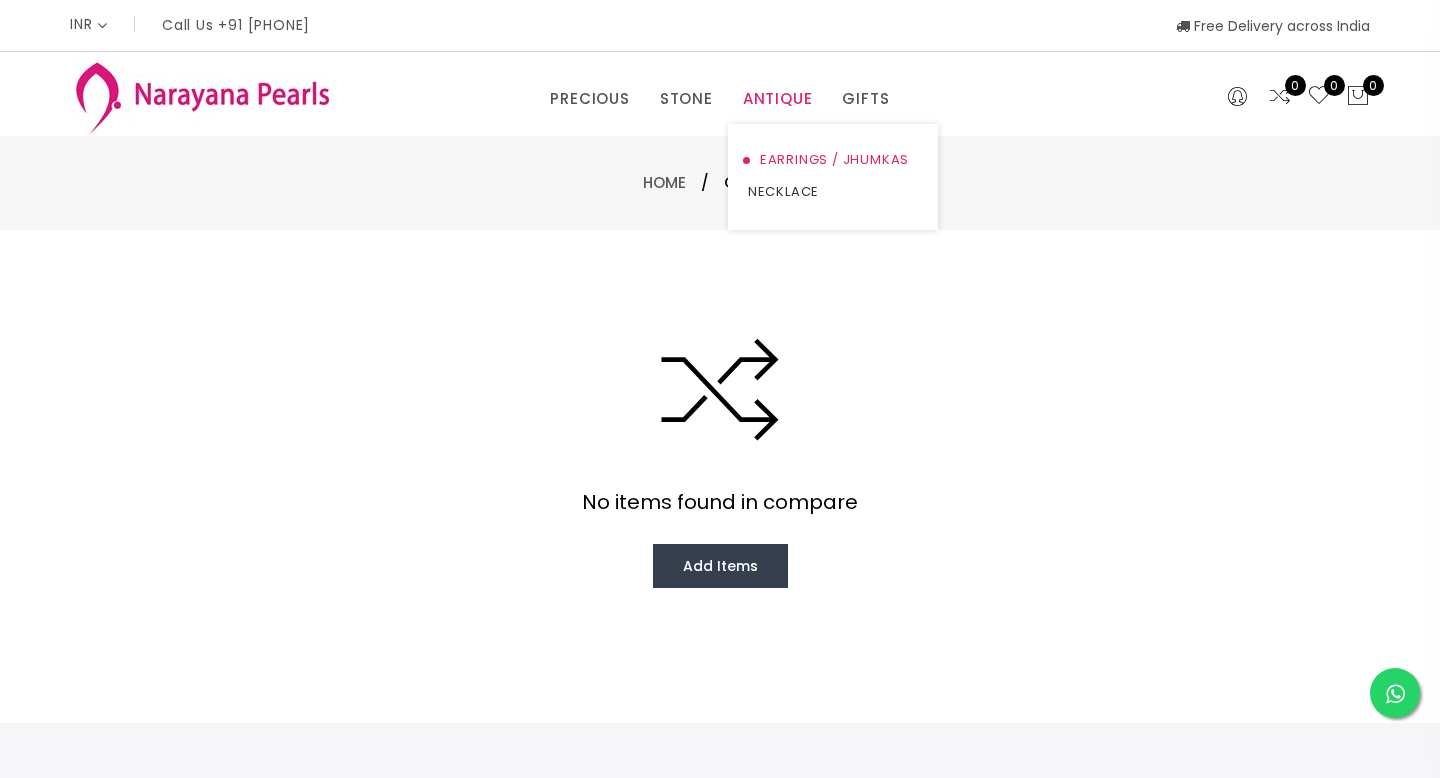 click on "EARRINGS / JHUMKAS" at bounding box center (833, 160) 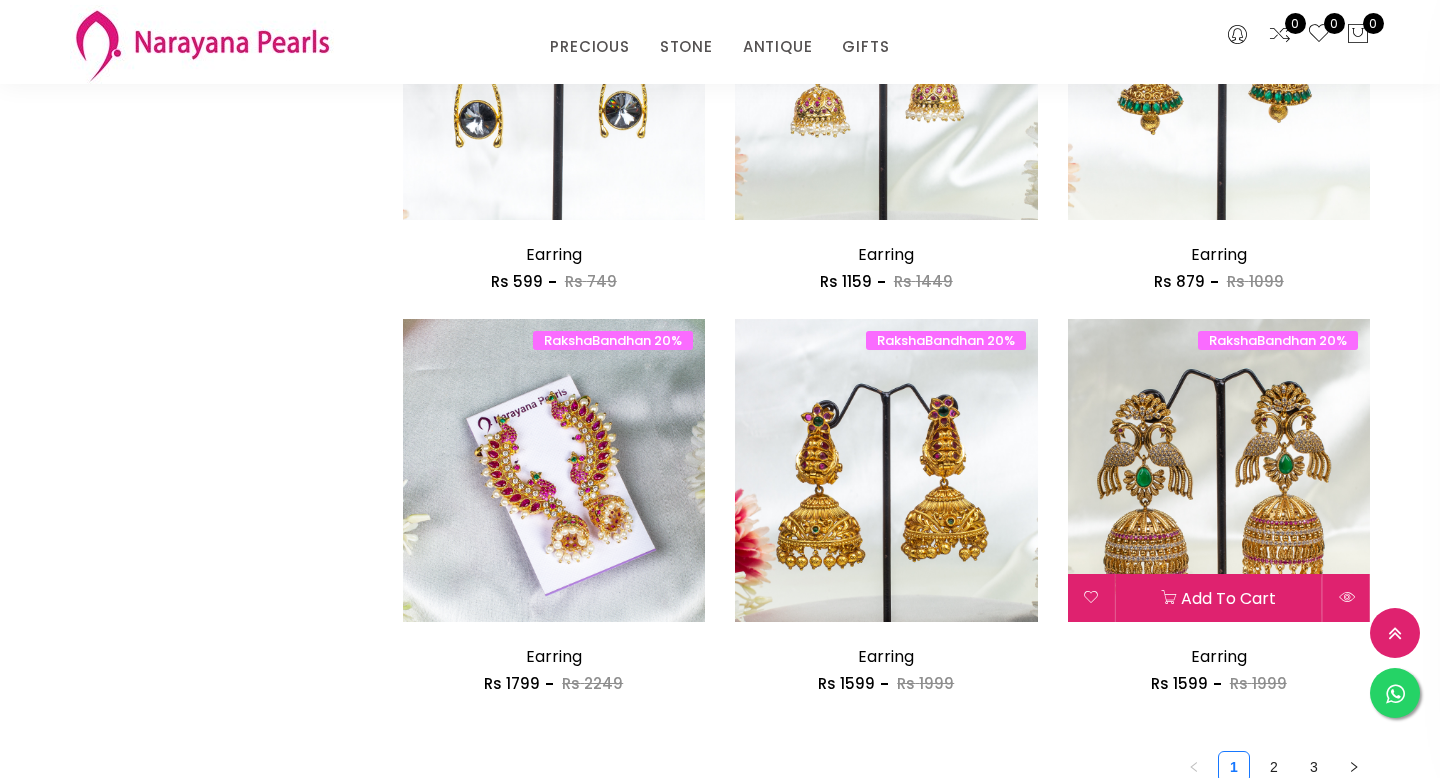 scroll, scrollTop: 2621, scrollLeft: 0, axis: vertical 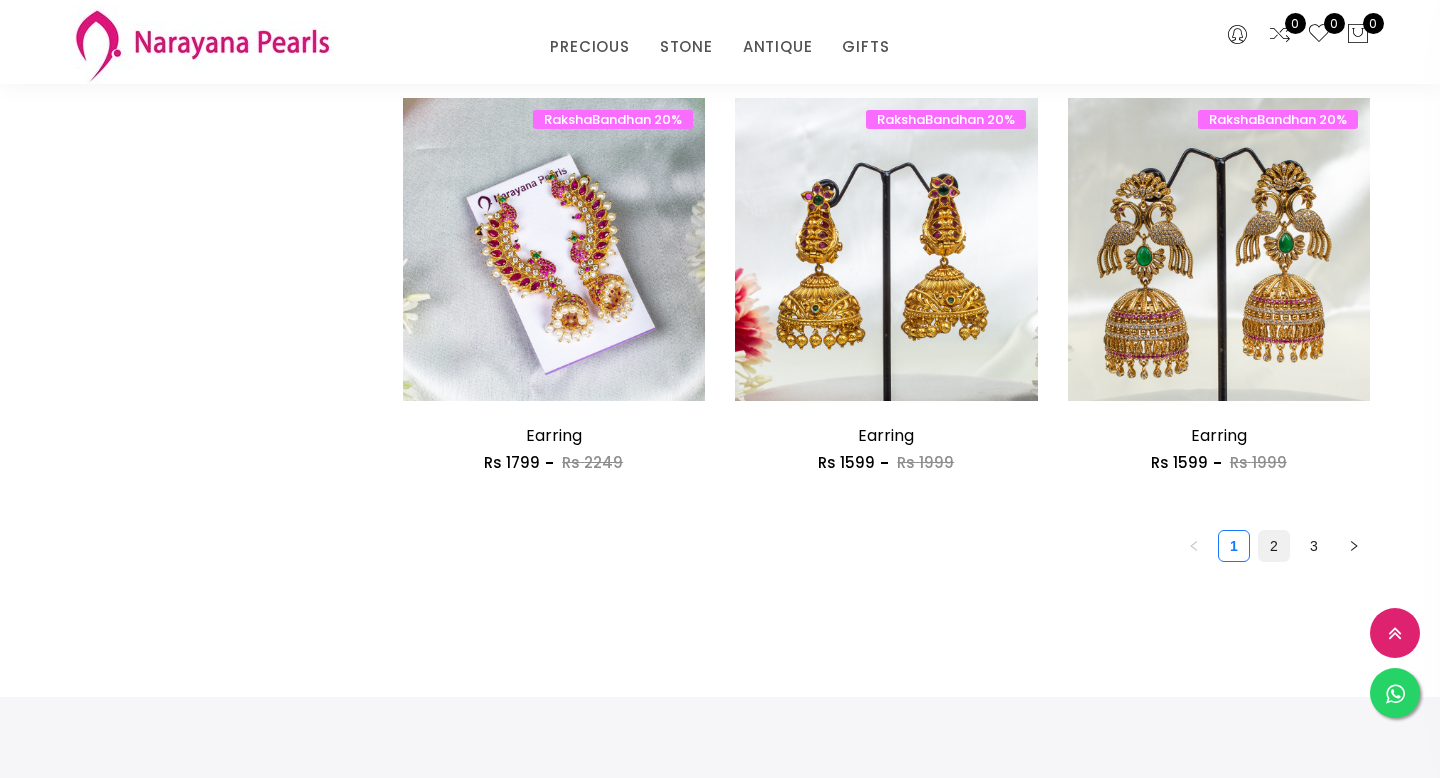 click on "2" at bounding box center (1274, 546) 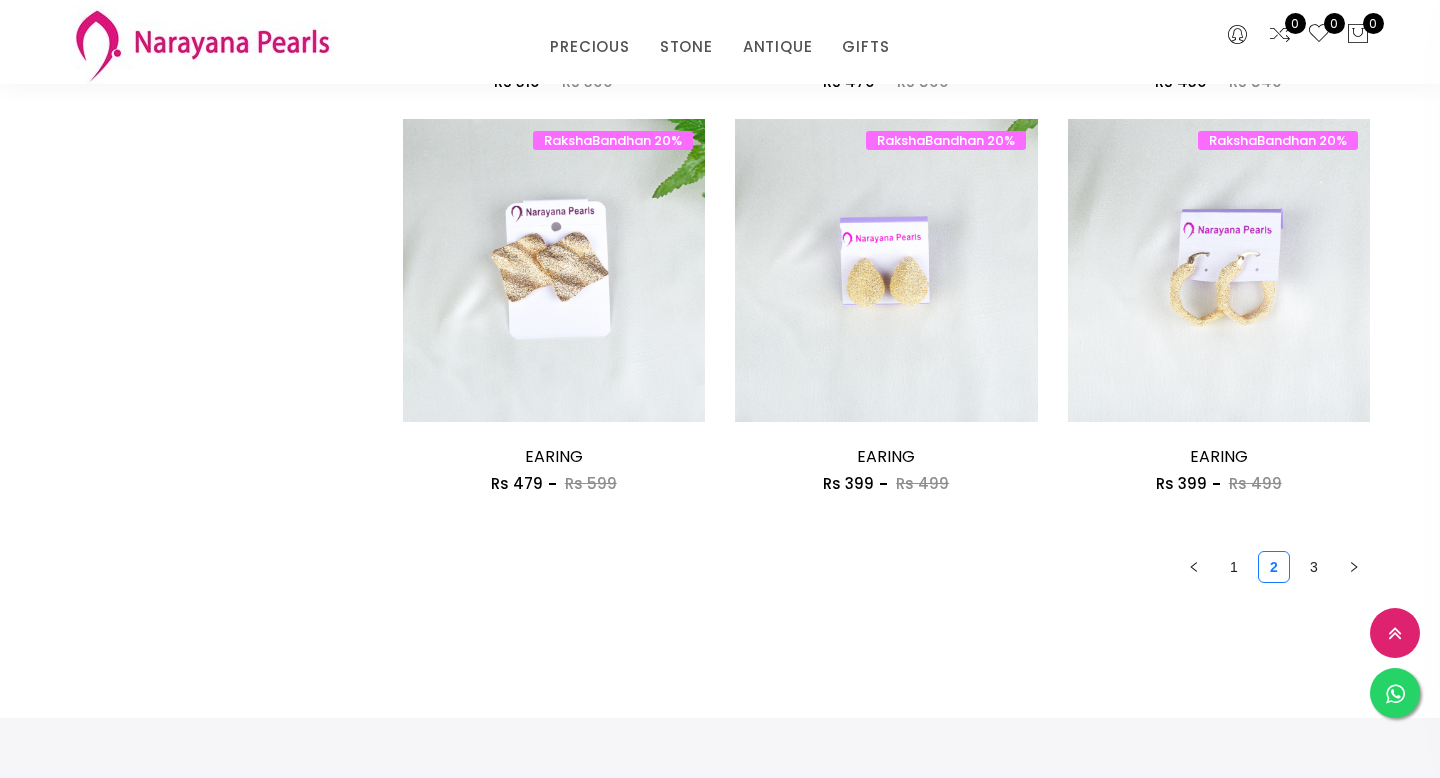 scroll, scrollTop: 2666, scrollLeft: 0, axis: vertical 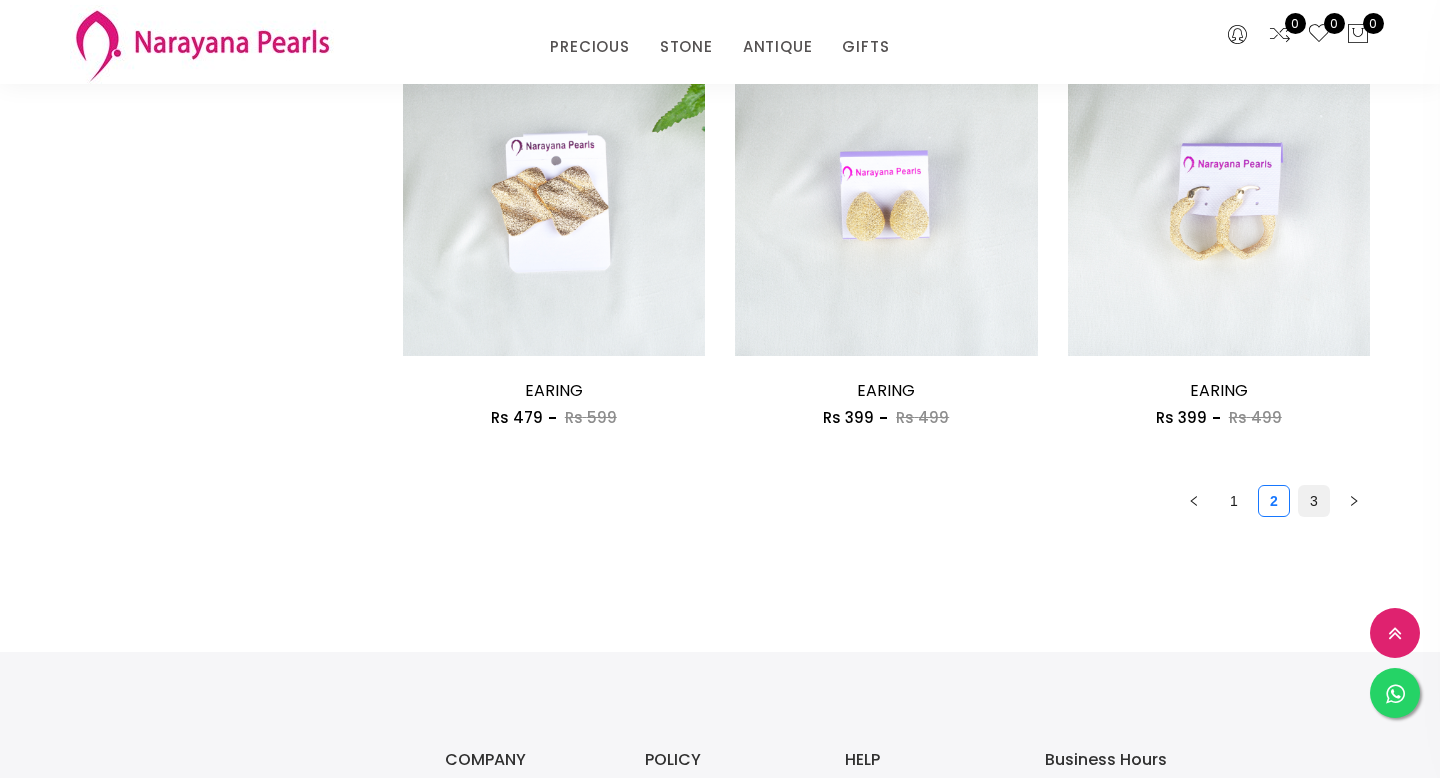 click on "3" at bounding box center (1314, 501) 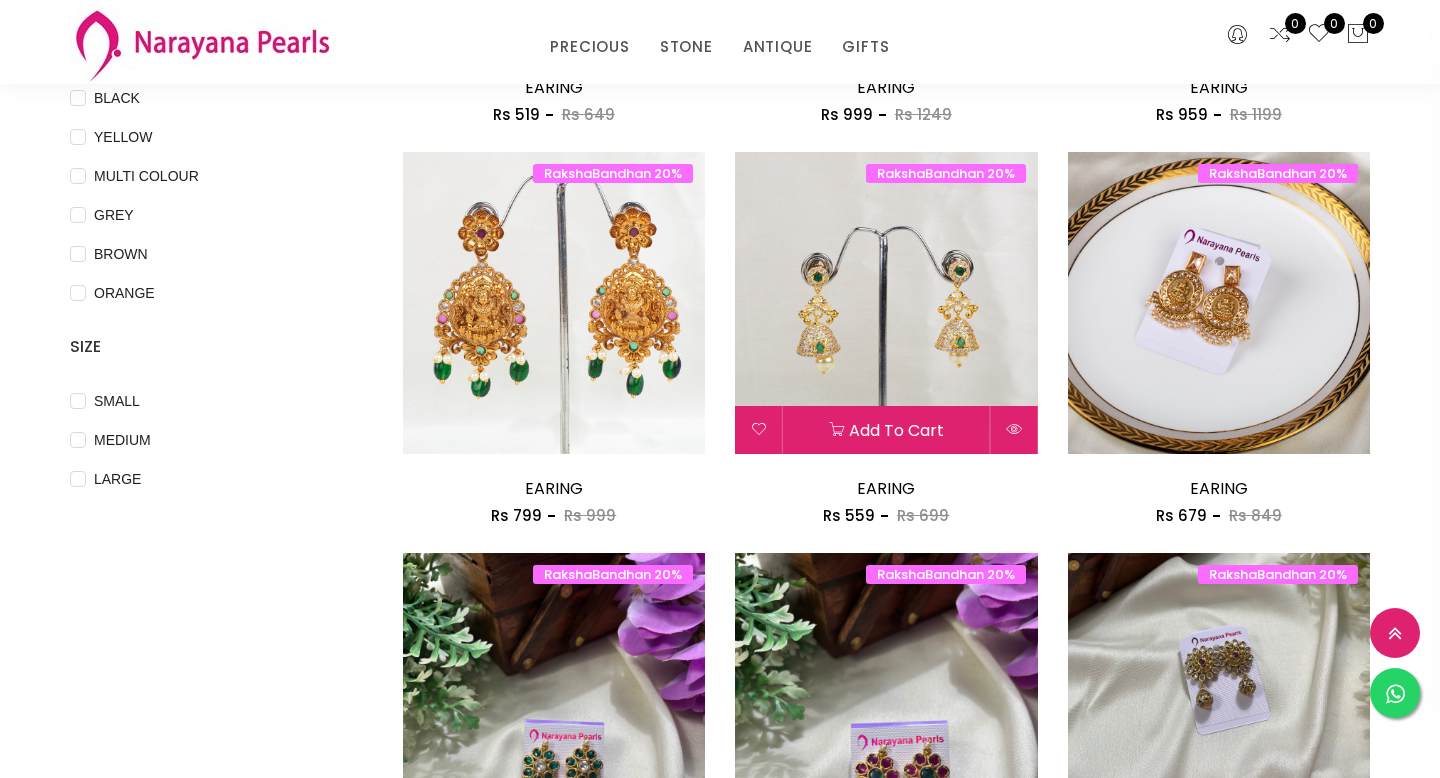 scroll, scrollTop: 0, scrollLeft: 0, axis: both 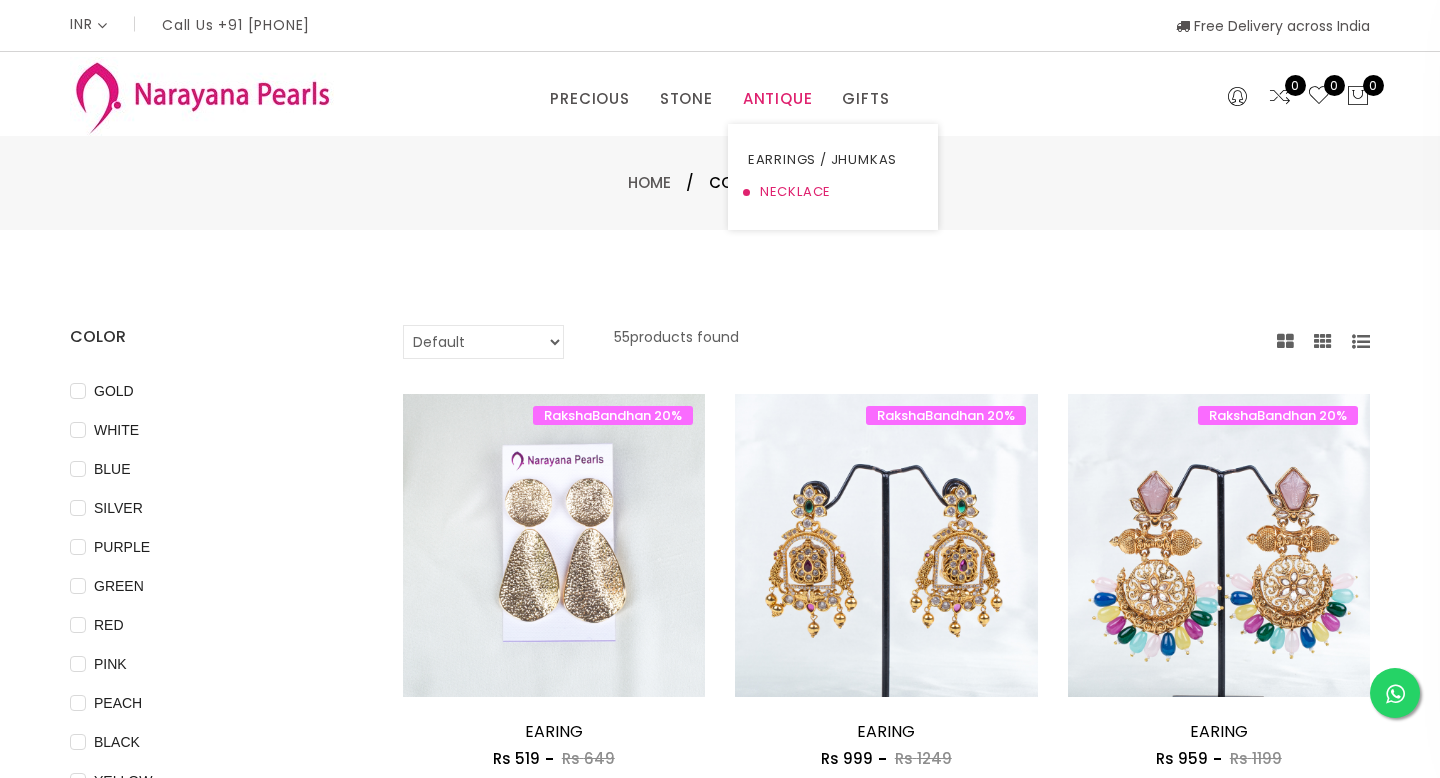 click on "NECKLACE" at bounding box center [833, 192] 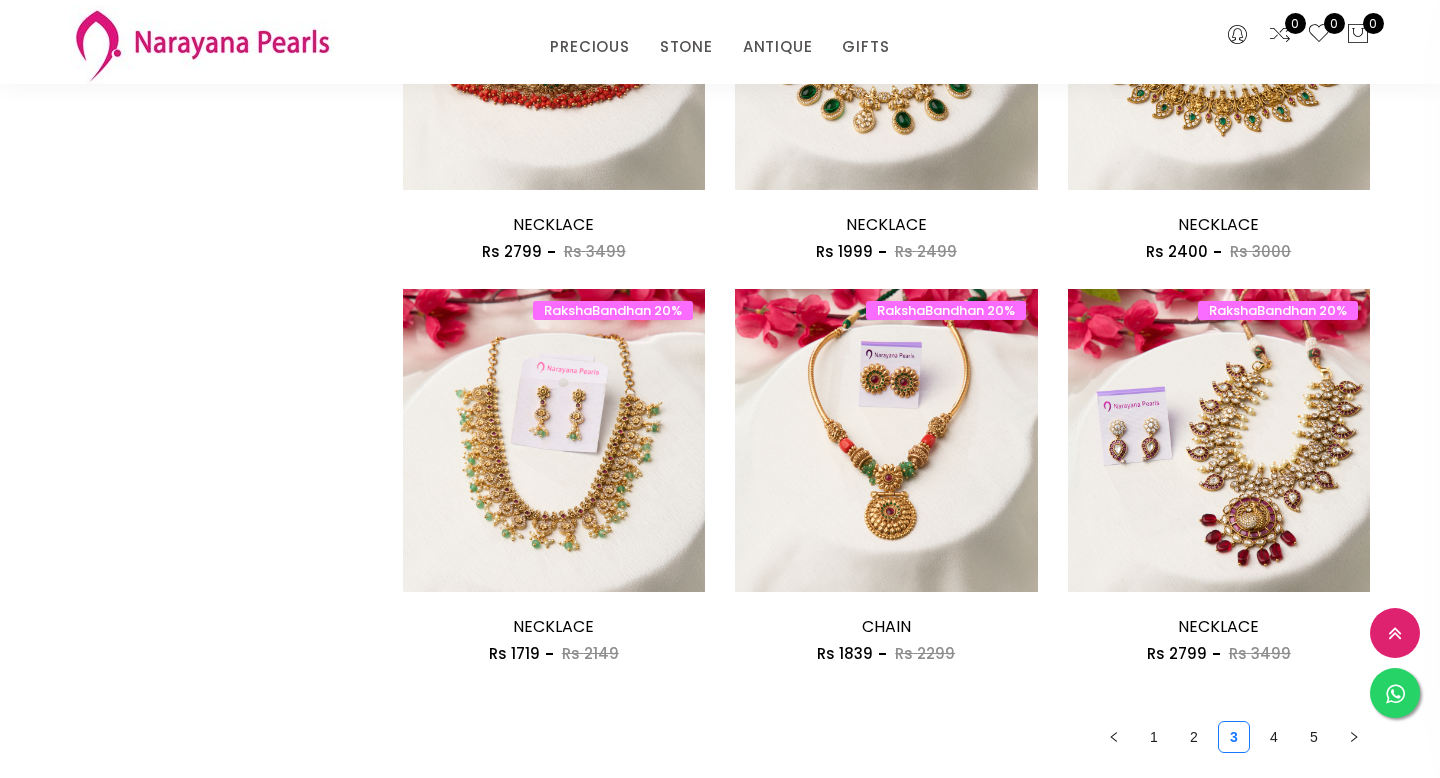 scroll, scrollTop: 2451, scrollLeft: 0, axis: vertical 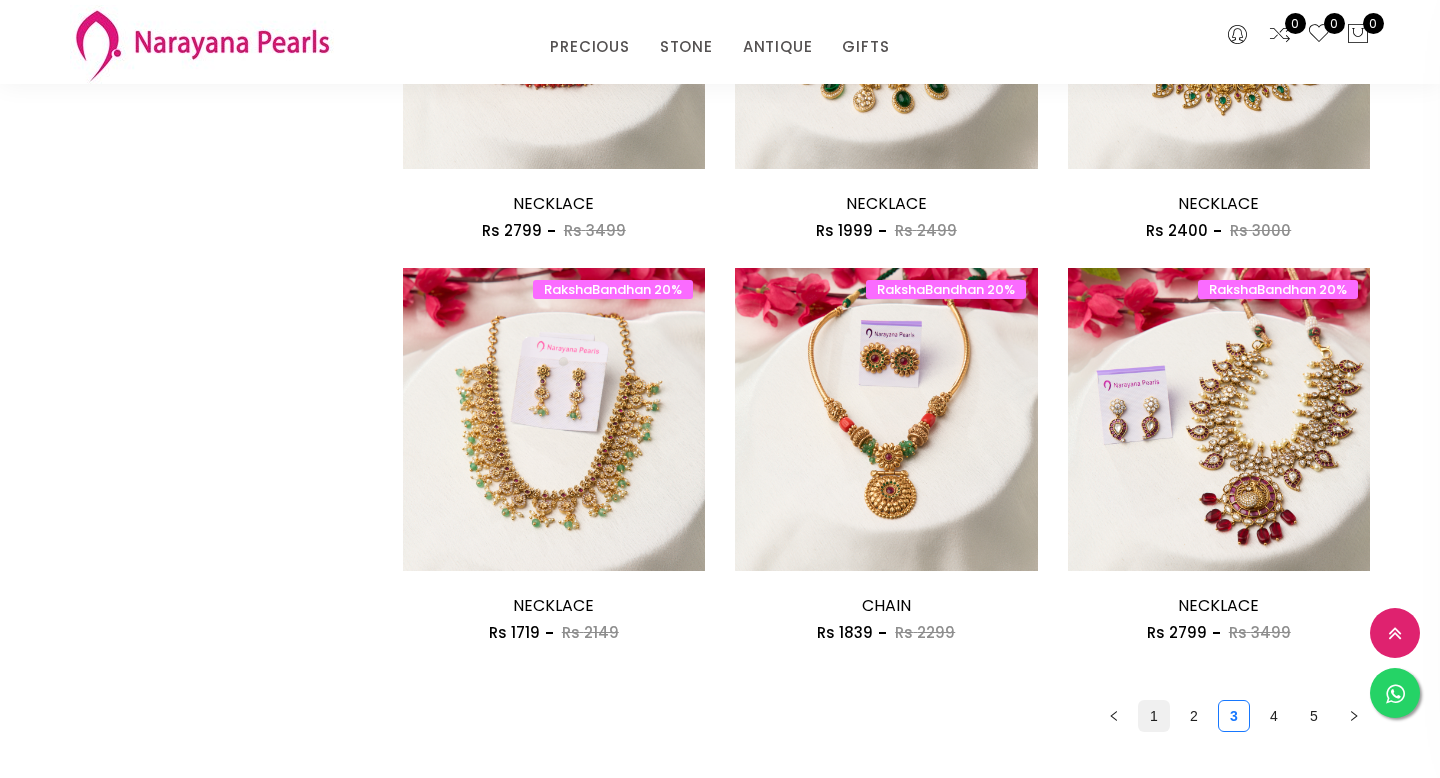 click on "1" at bounding box center [1154, 716] 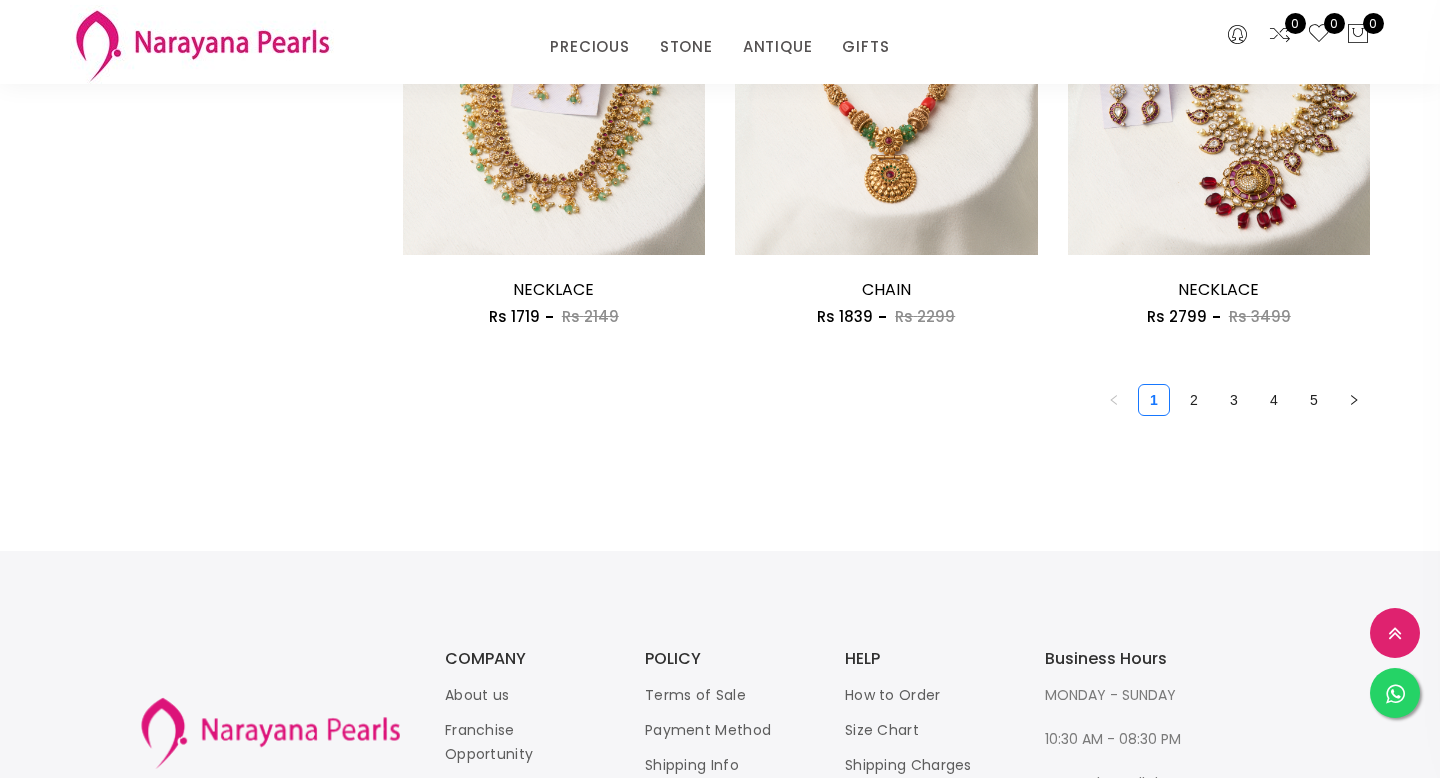 scroll, scrollTop: 2786, scrollLeft: 0, axis: vertical 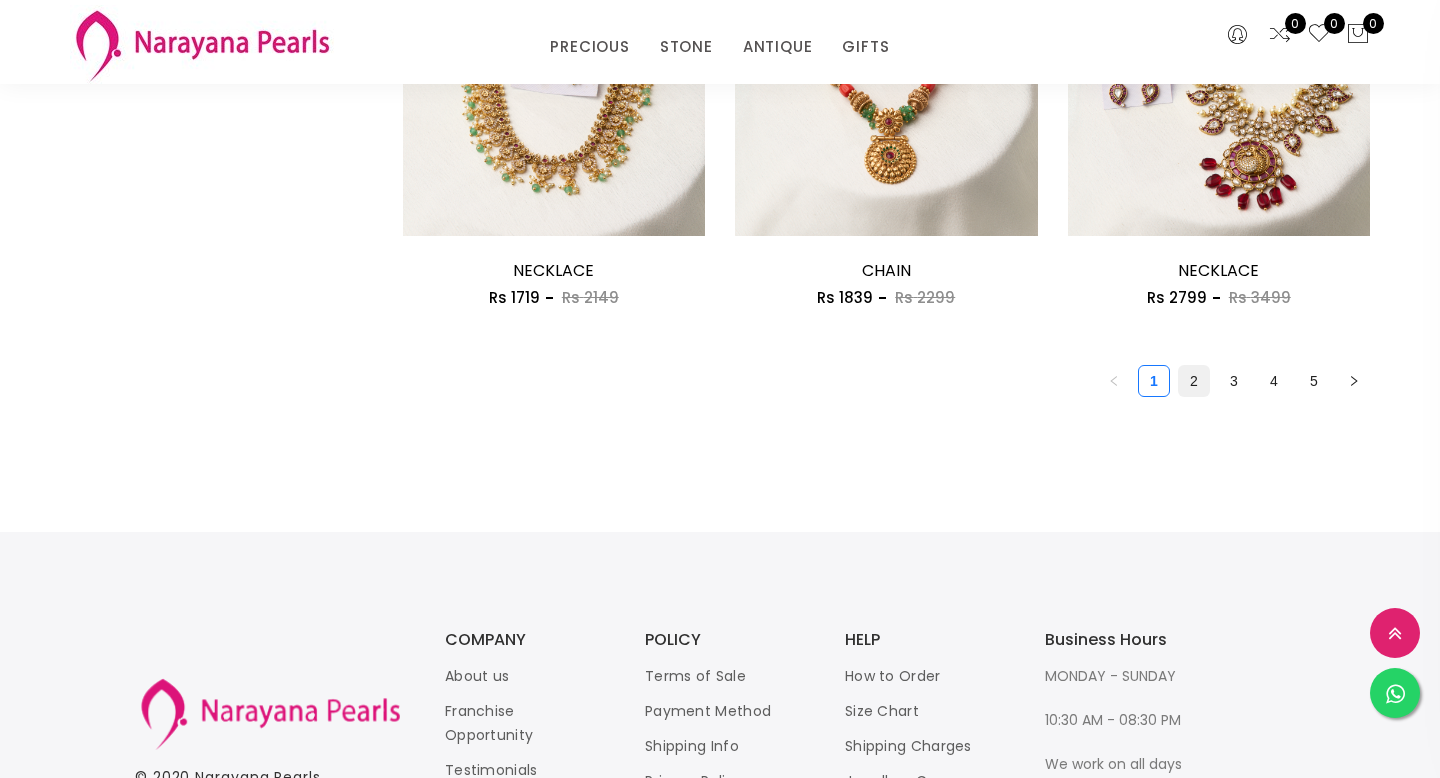 click on "2" at bounding box center [1194, 381] 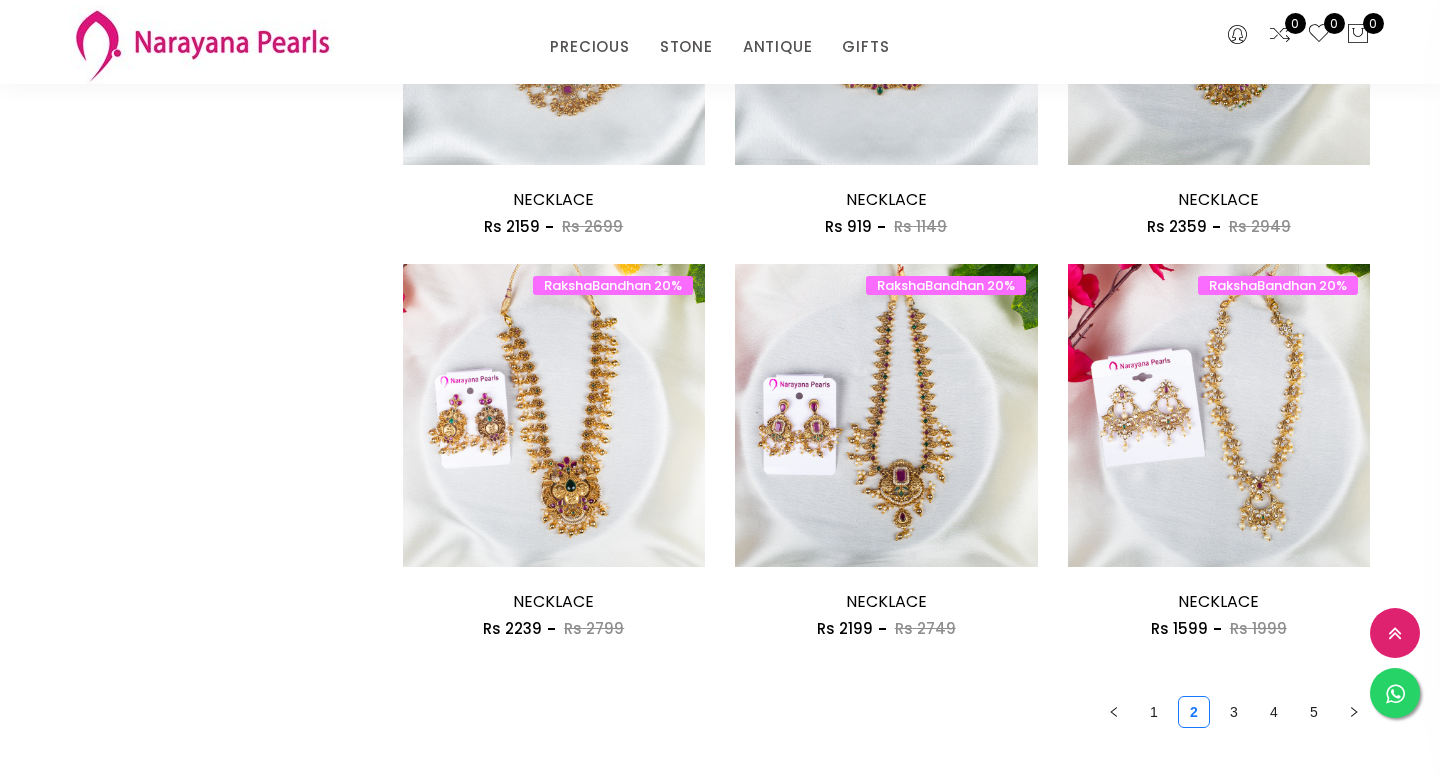 scroll, scrollTop: 2458, scrollLeft: 0, axis: vertical 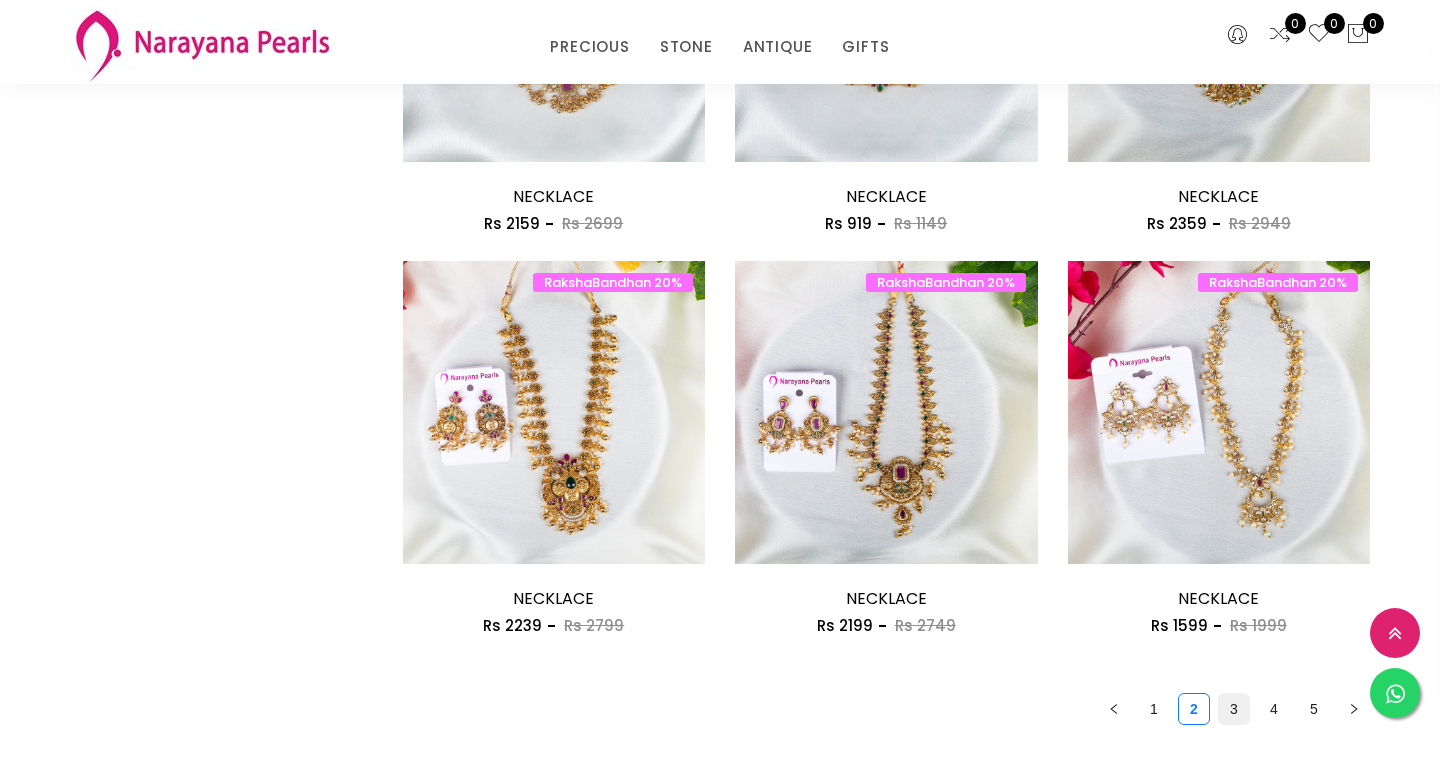click on "3" at bounding box center [1234, 709] 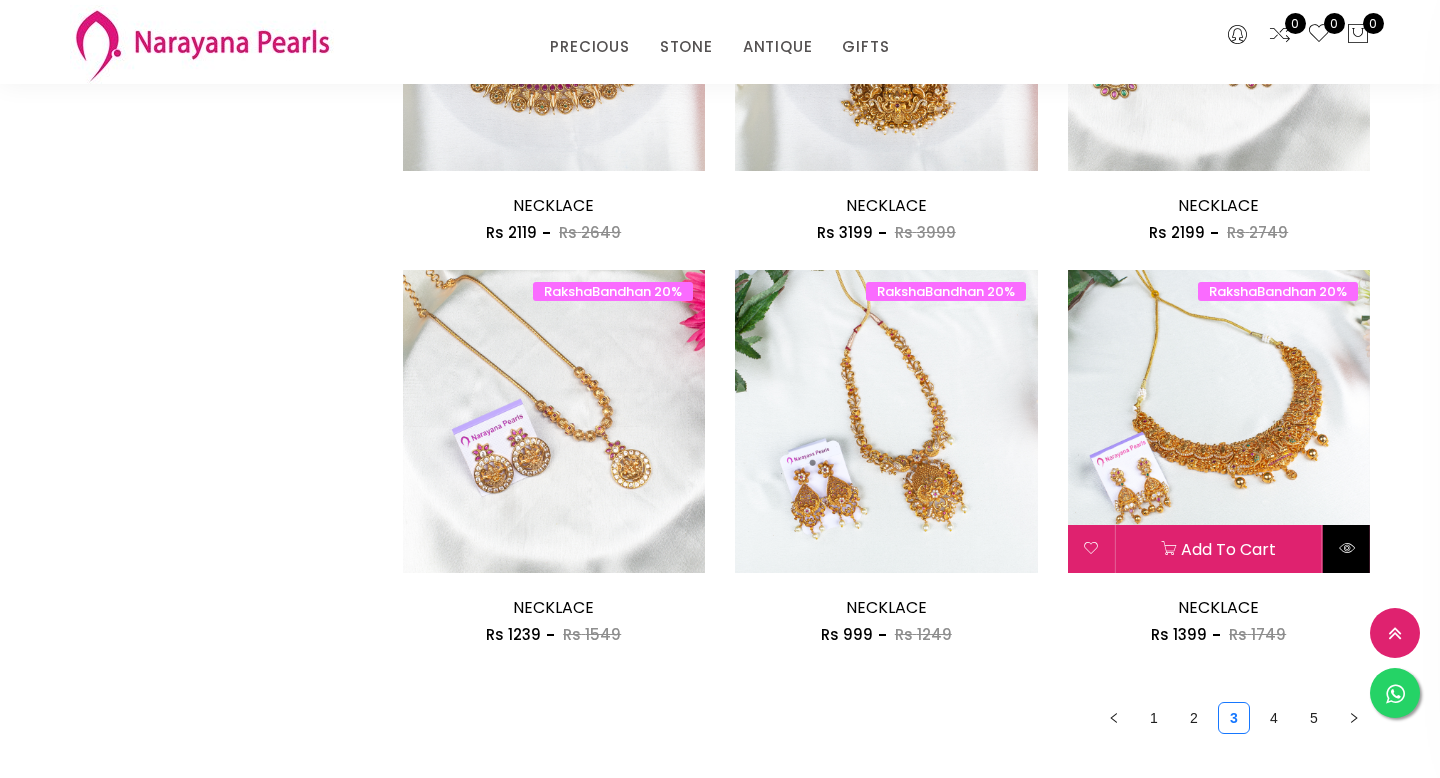 scroll, scrollTop: 2449, scrollLeft: 0, axis: vertical 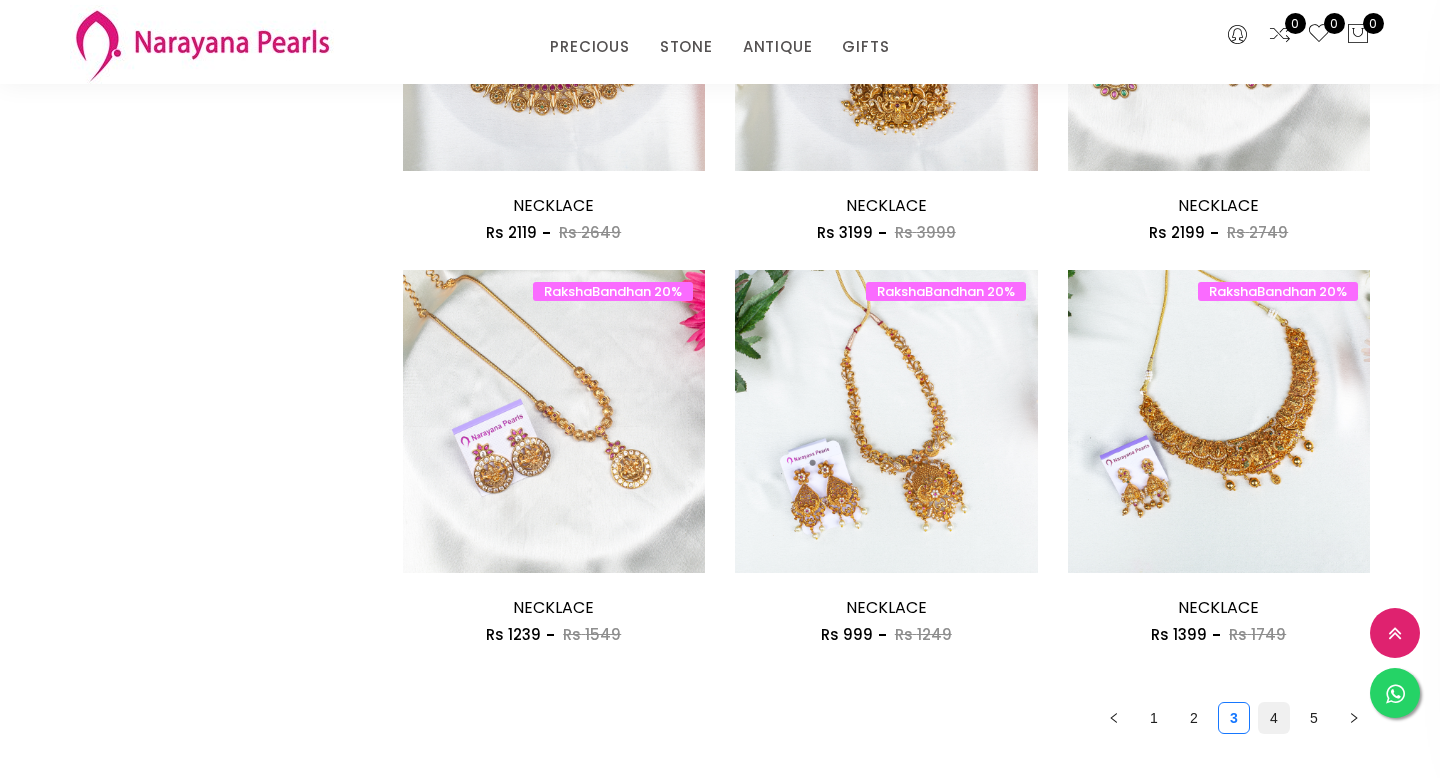 click on "4" at bounding box center [1274, 718] 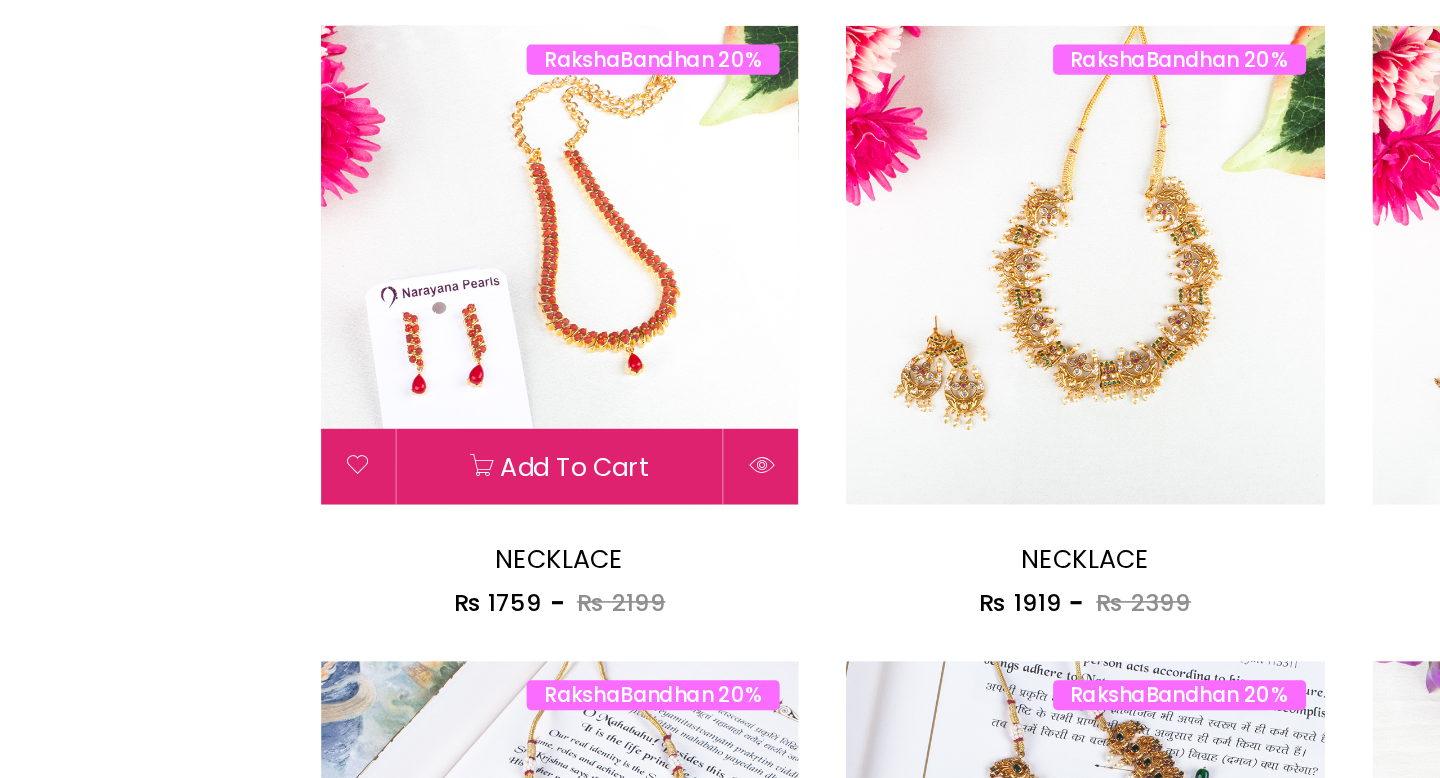 scroll, scrollTop: 816, scrollLeft: 0, axis: vertical 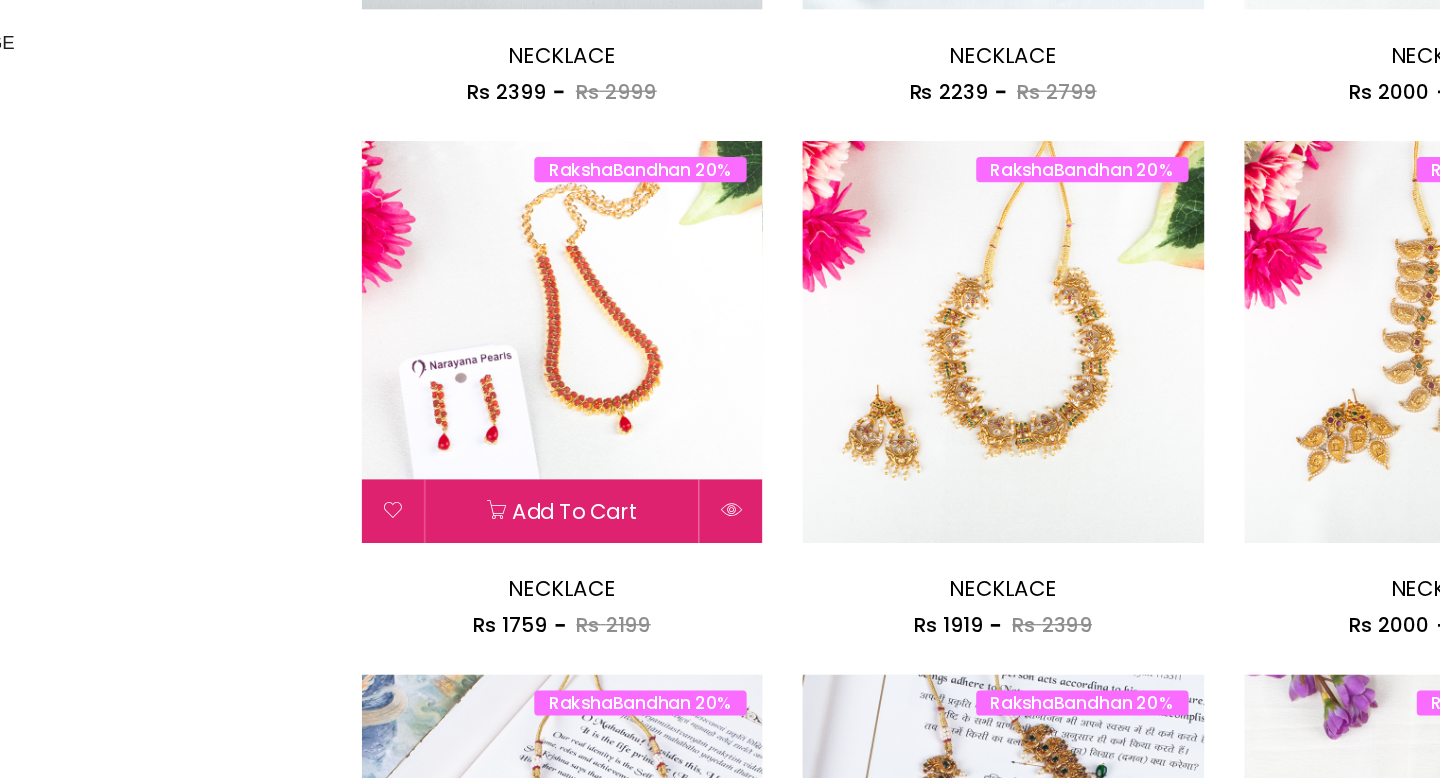click at bounding box center (554, 449) 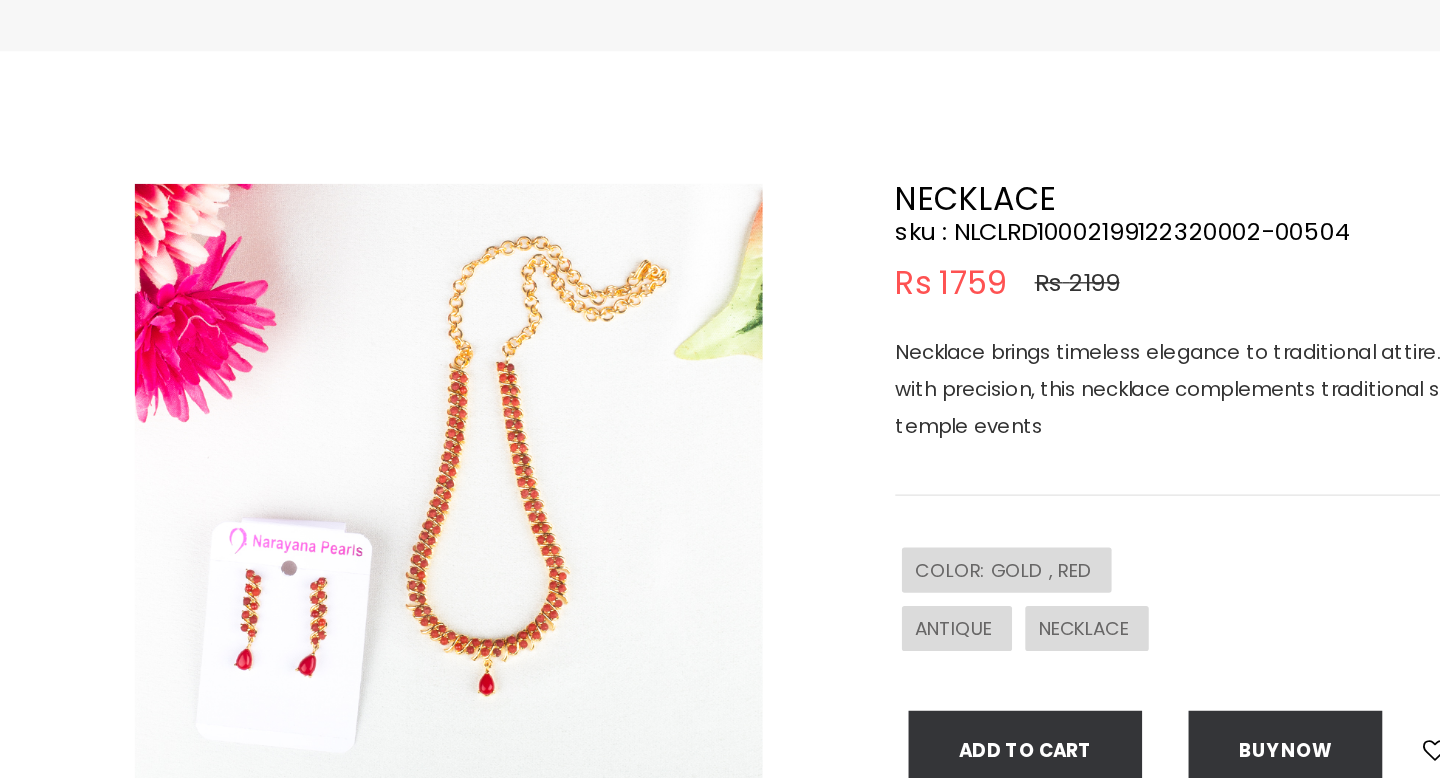 scroll, scrollTop: 0, scrollLeft: 0, axis: both 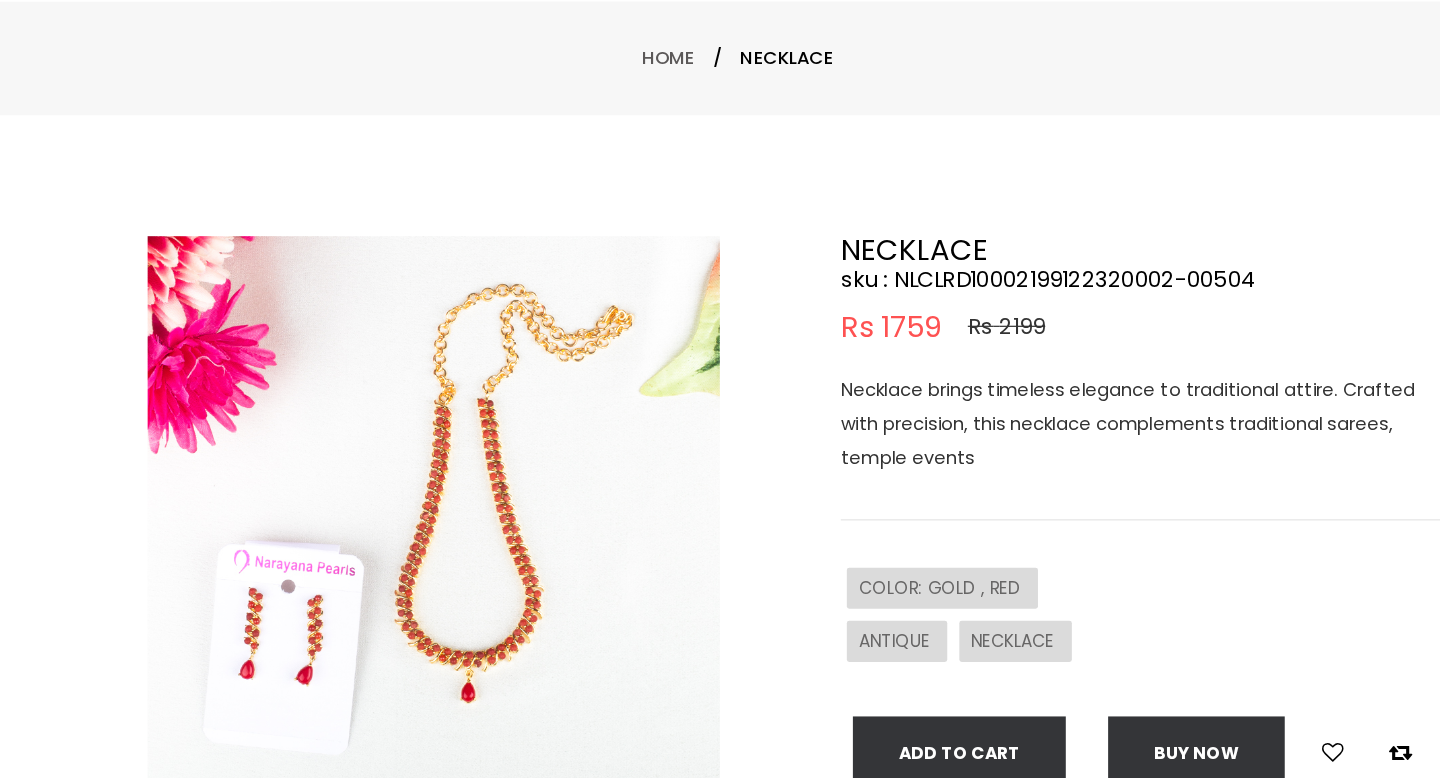 click at bounding box center (468, 566) 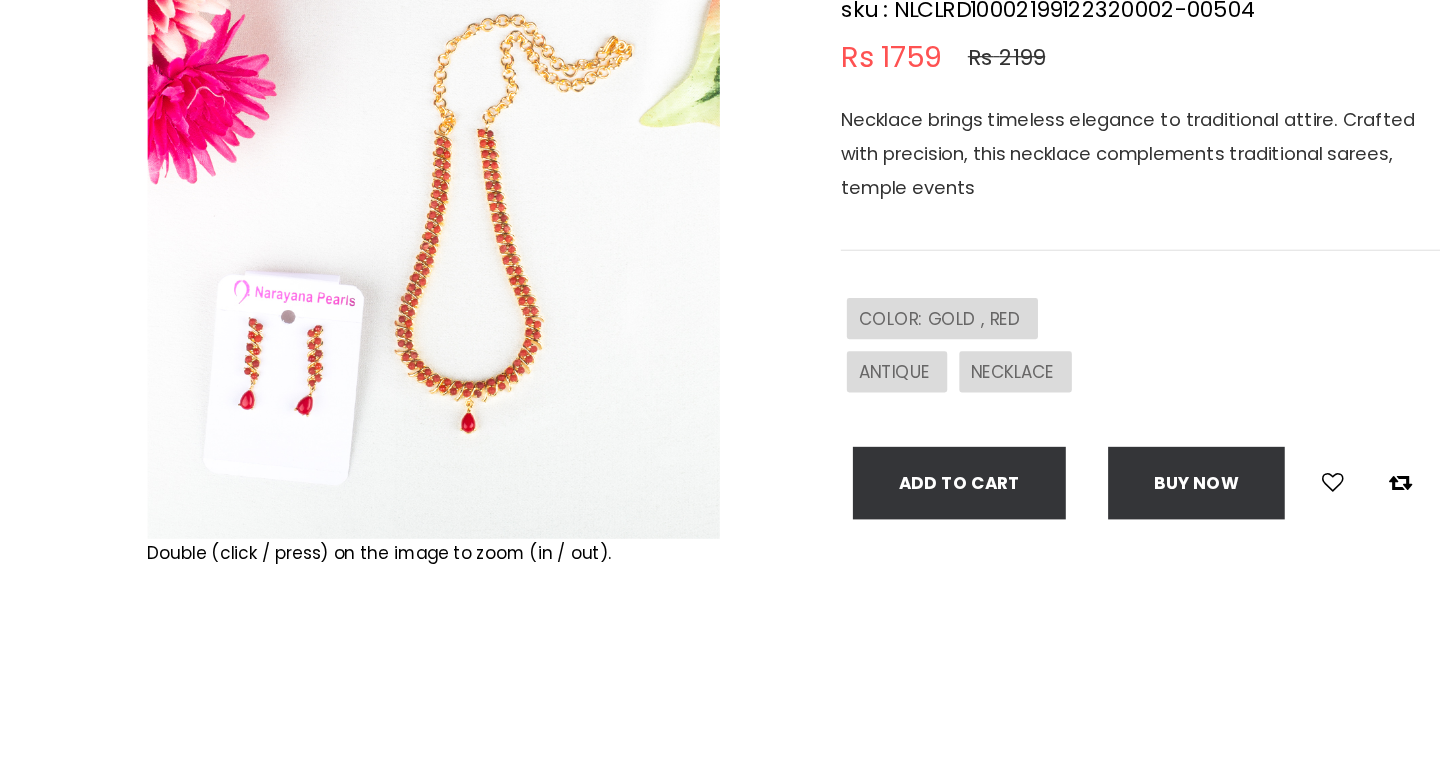 scroll, scrollTop: 149, scrollLeft: 0, axis: vertical 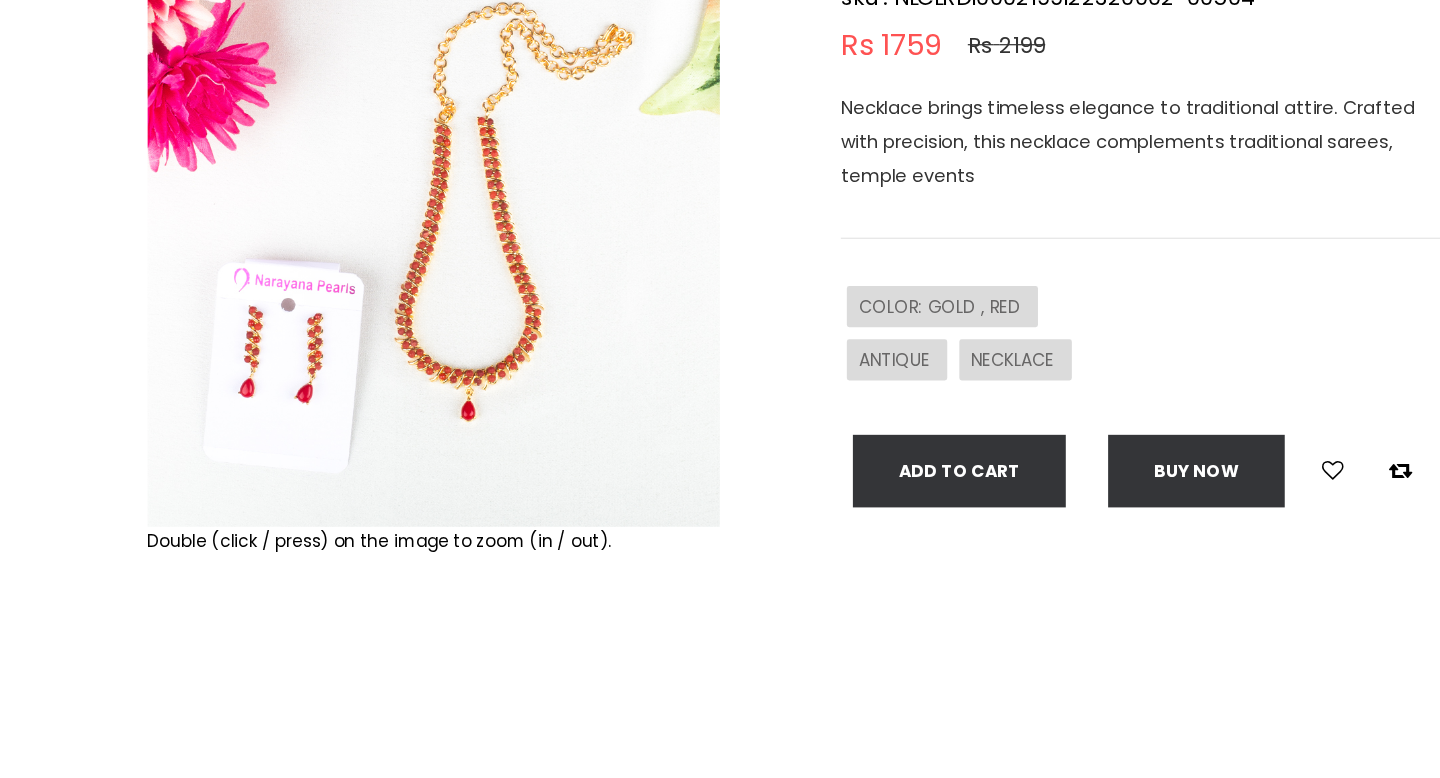 click at bounding box center [468, 333] 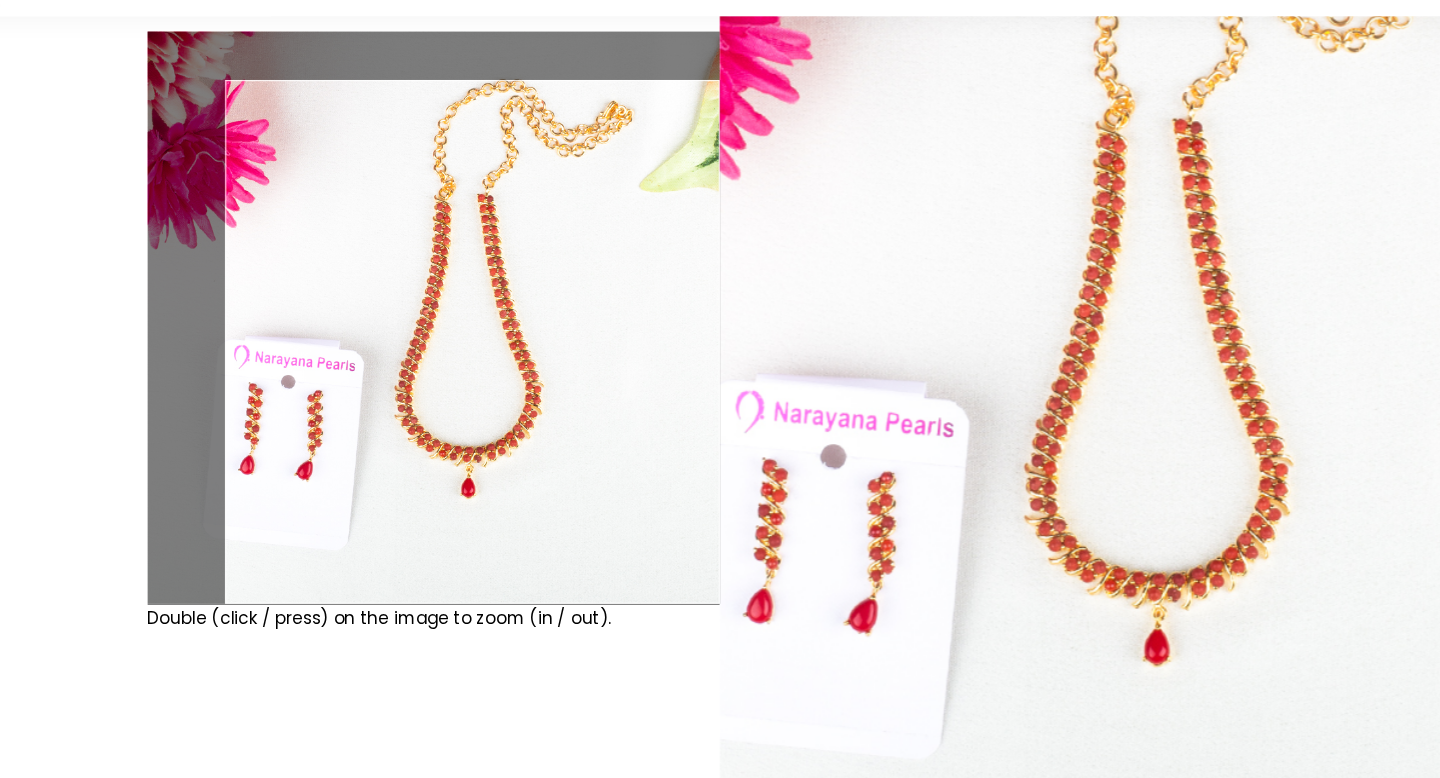 click on "Double (click / press) on the image to zoom (in / out)." at bounding box center [468, 412] 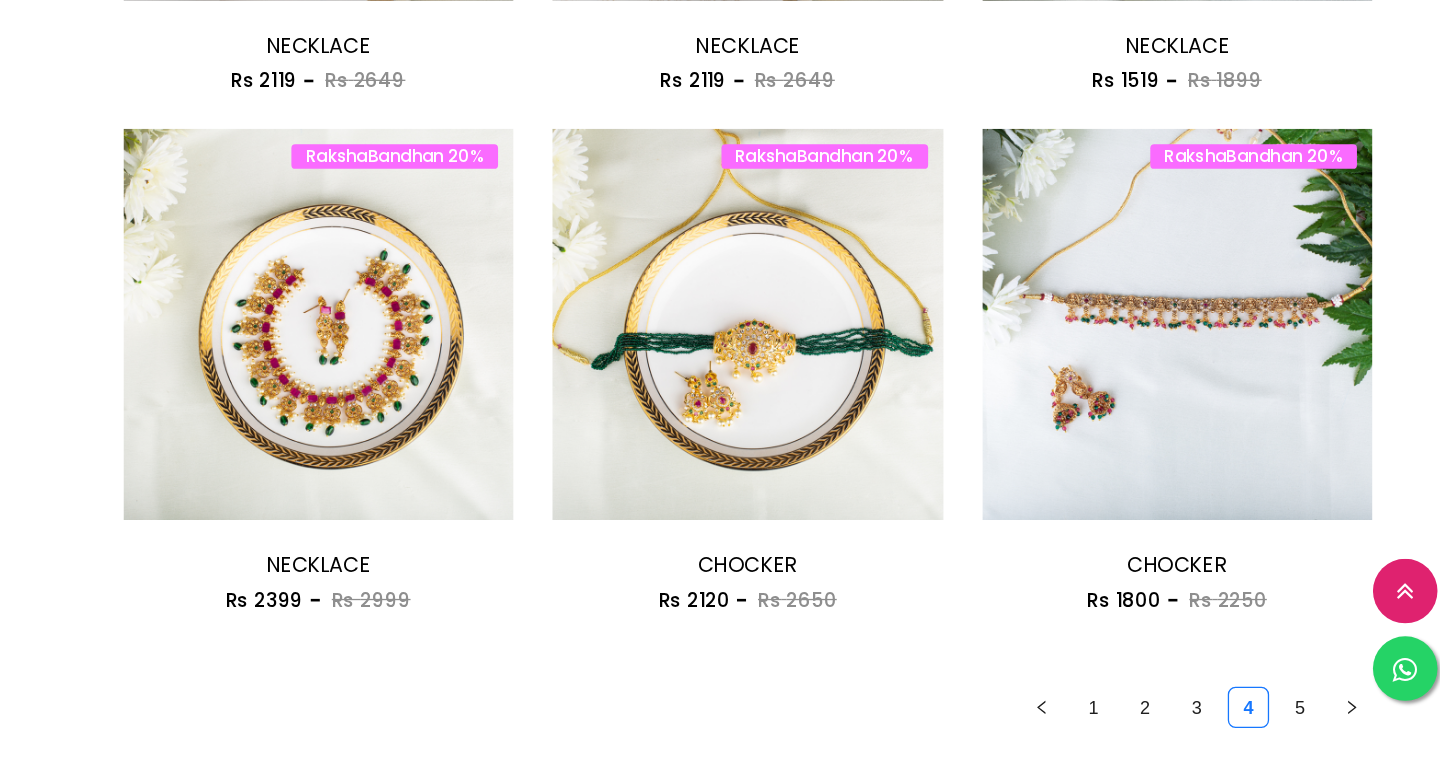 scroll, scrollTop: 2445, scrollLeft: 0, axis: vertical 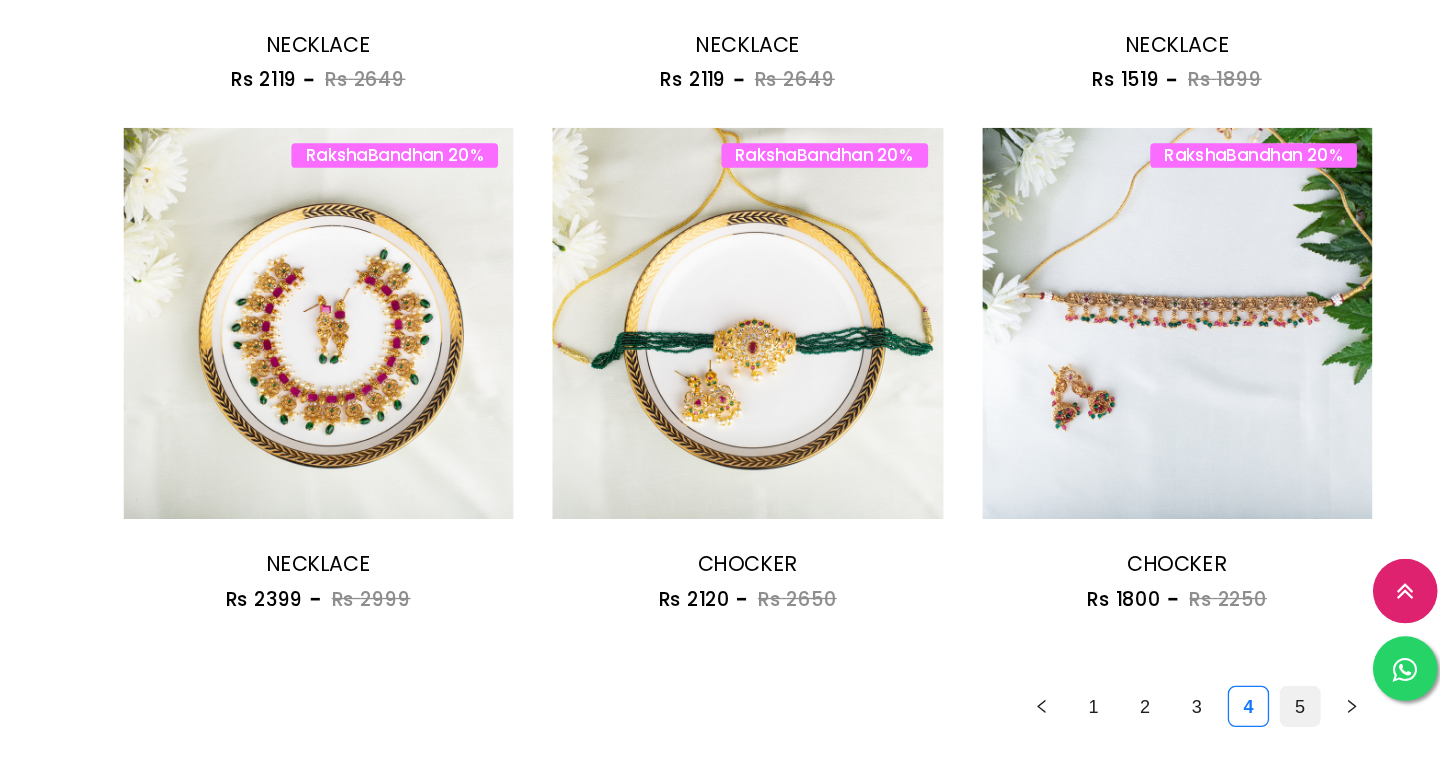 click on "5" at bounding box center (1314, 722) 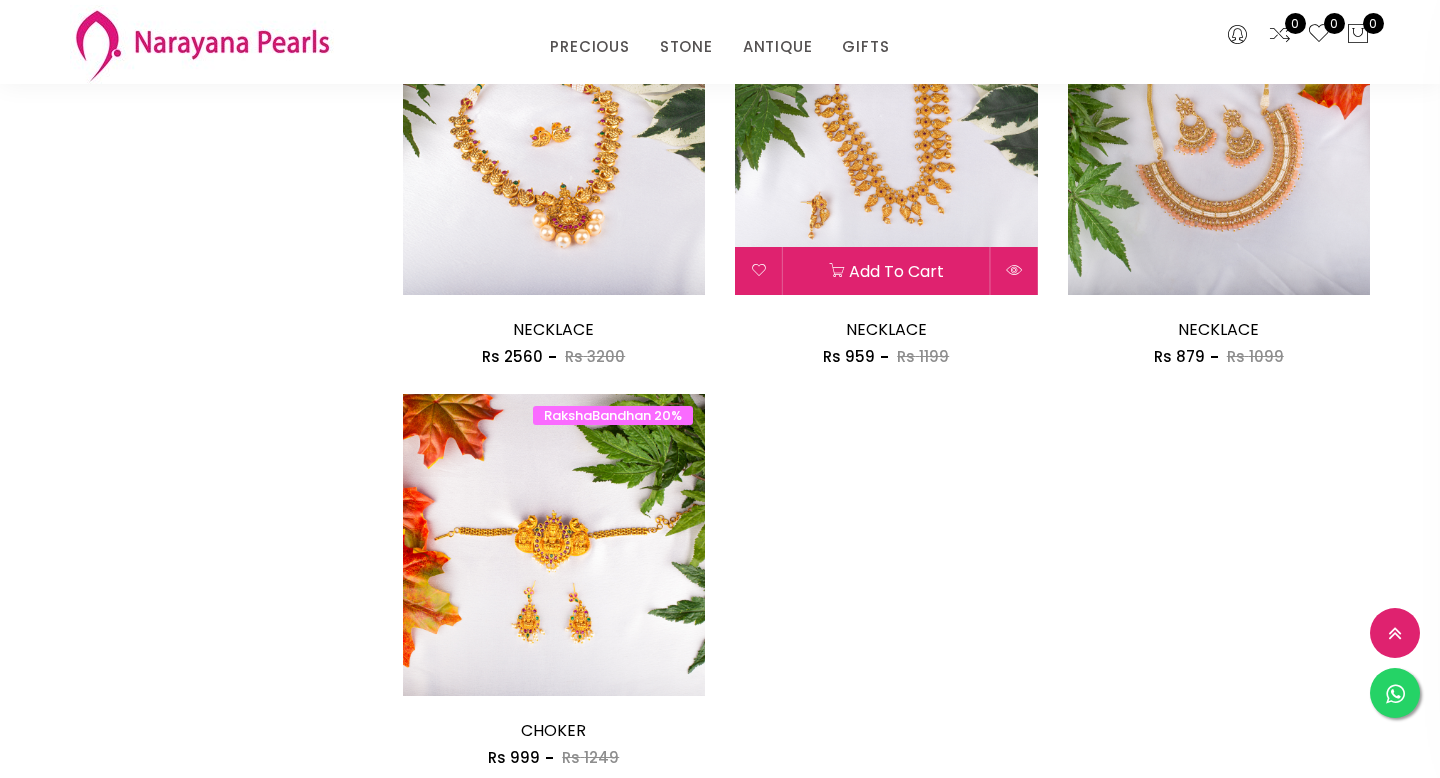 scroll, scrollTop: 1927, scrollLeft: 0, axis: vertical 